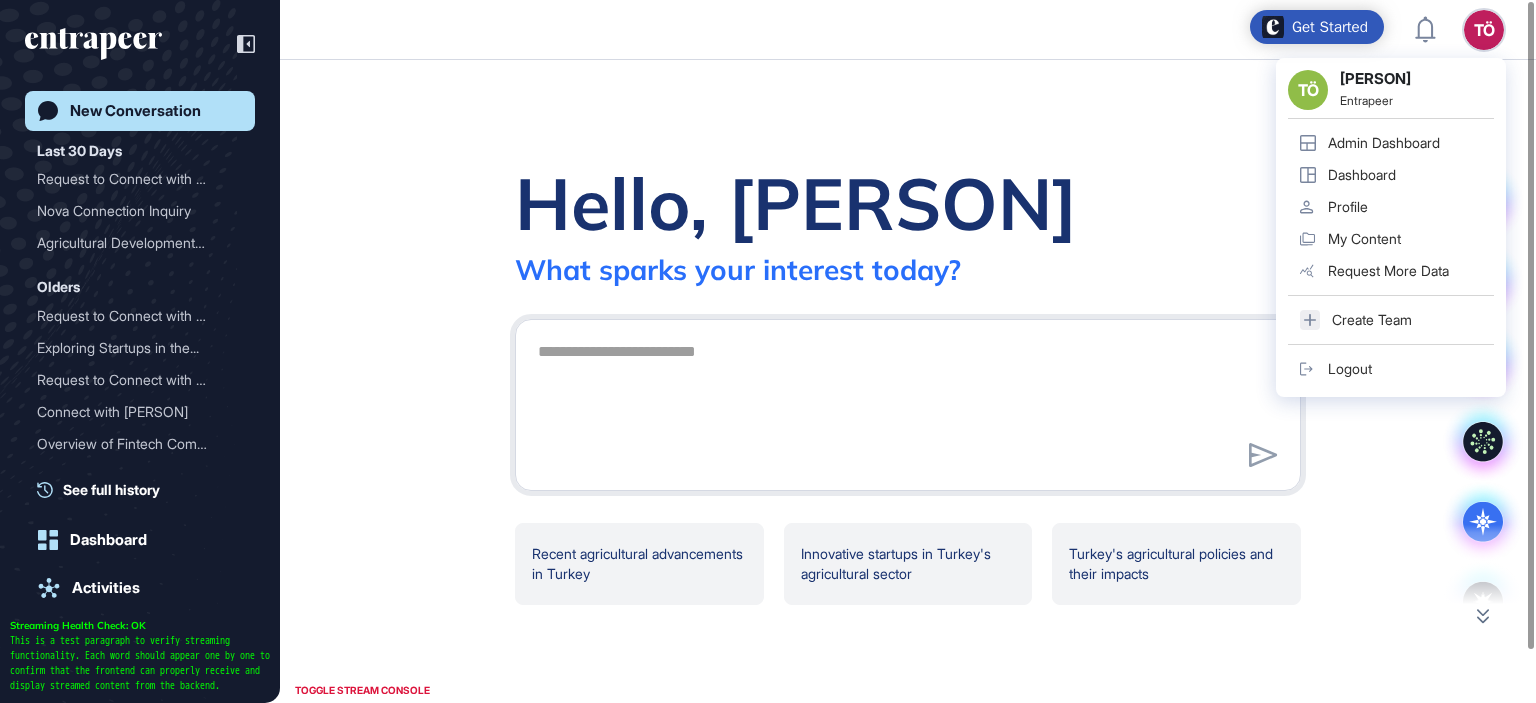 scroll, scrollTop: 0, scrollLeft: 0, axis: both 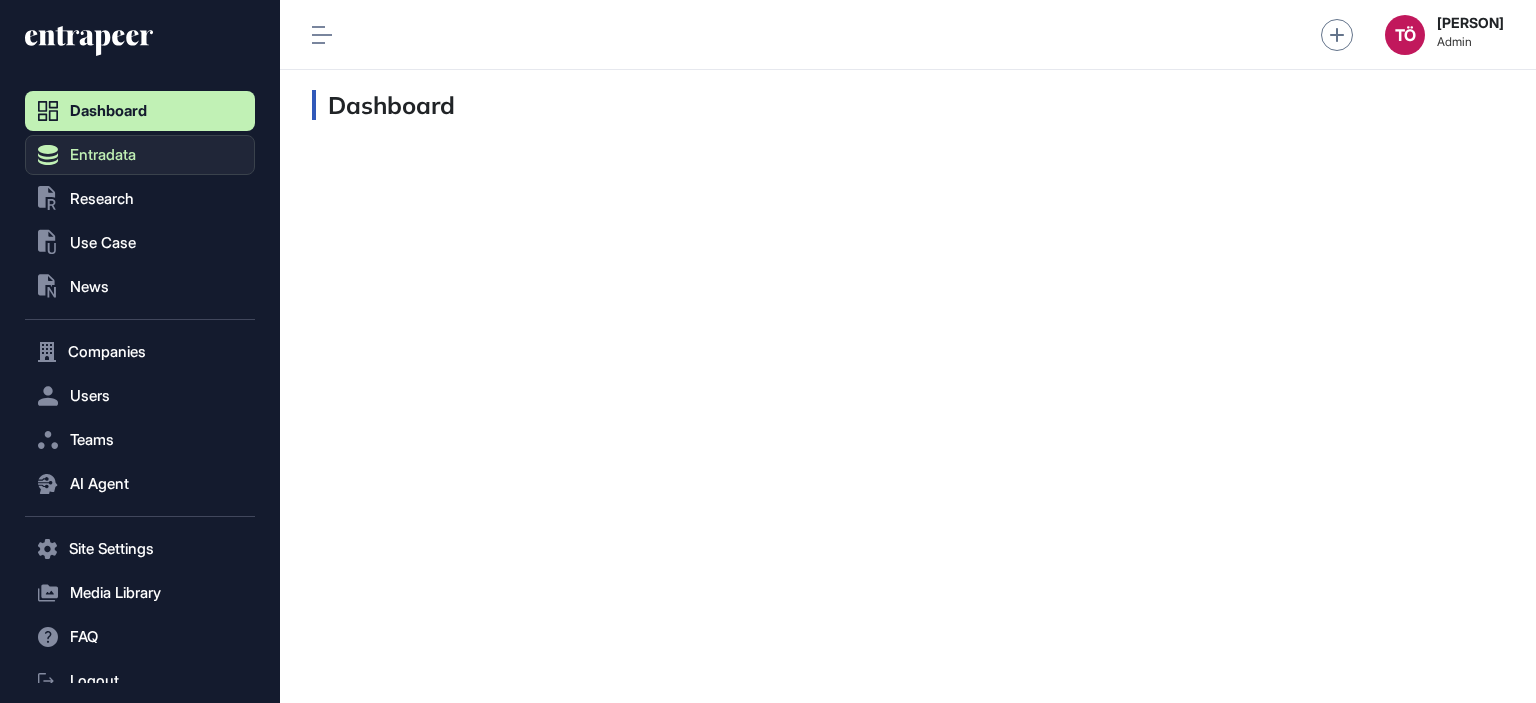 click on "Entradata" 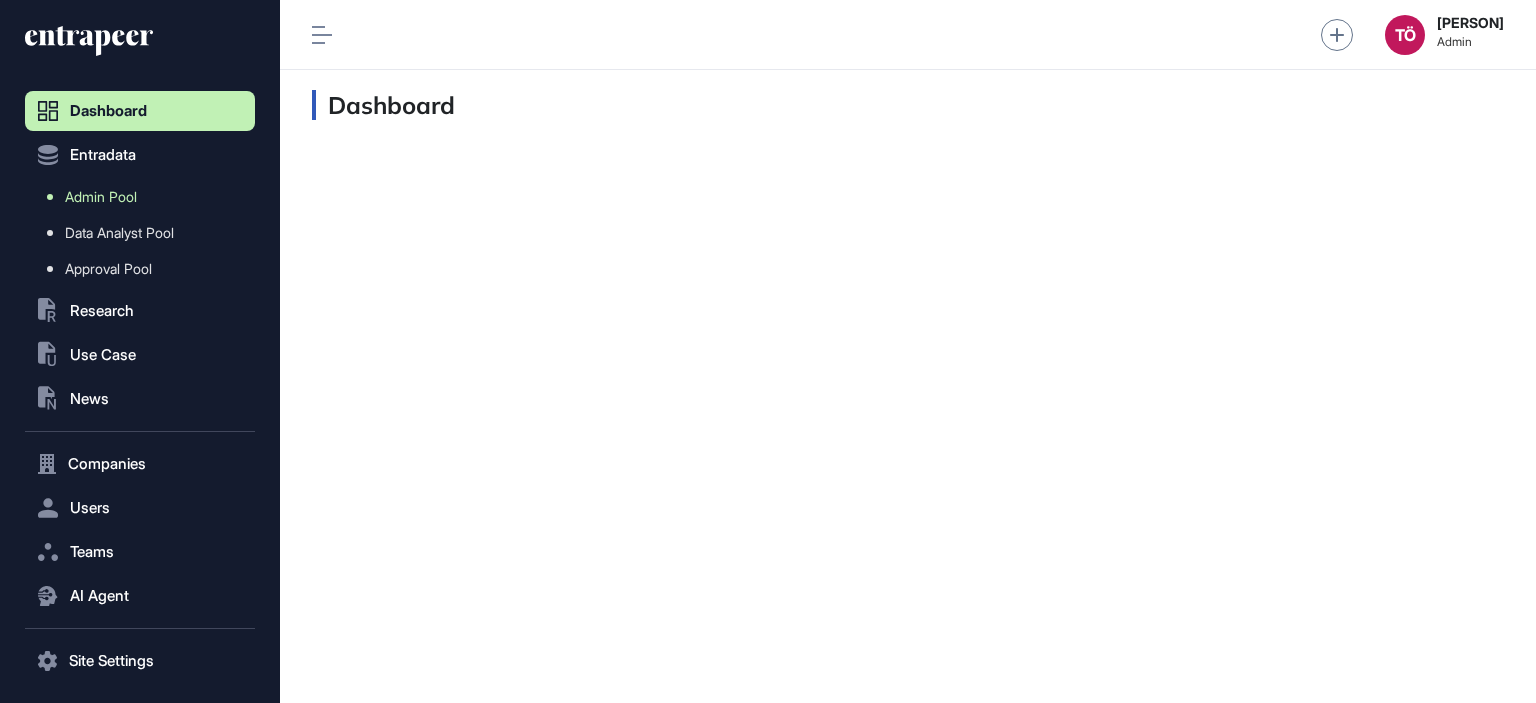 click on "Admin Pool" at bounding box center [101, 197] 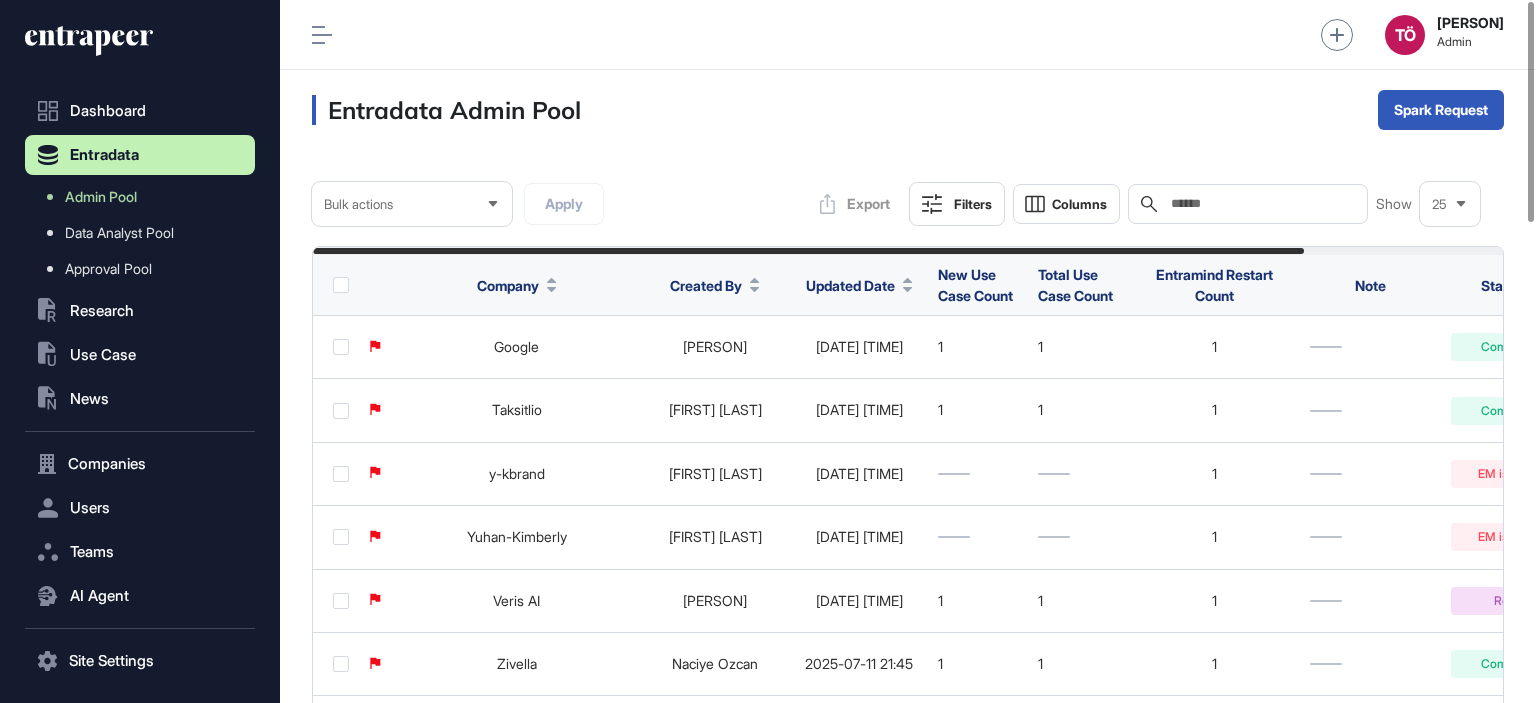 click on "Filters" at bounding box center (973, 204) 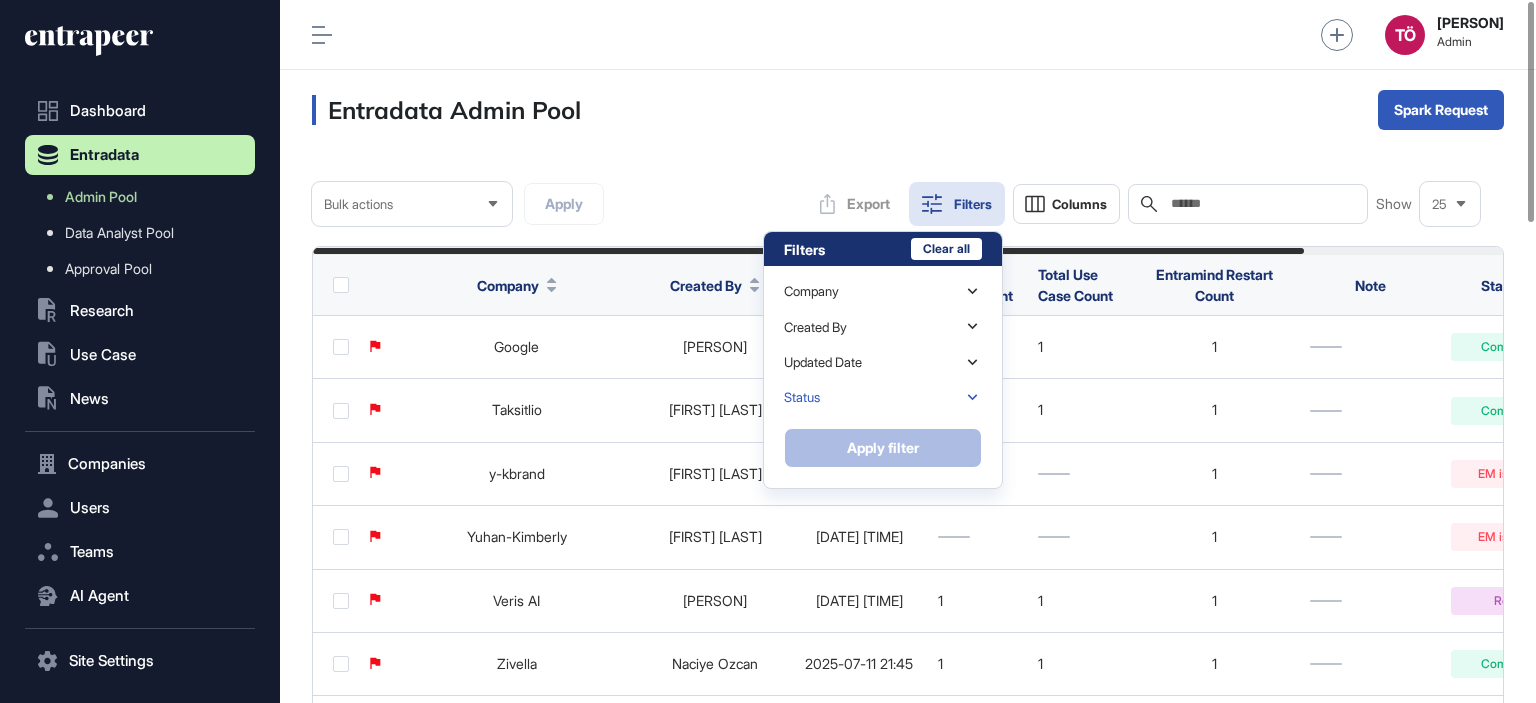 click on "Status" at bounding box center (883, 397) 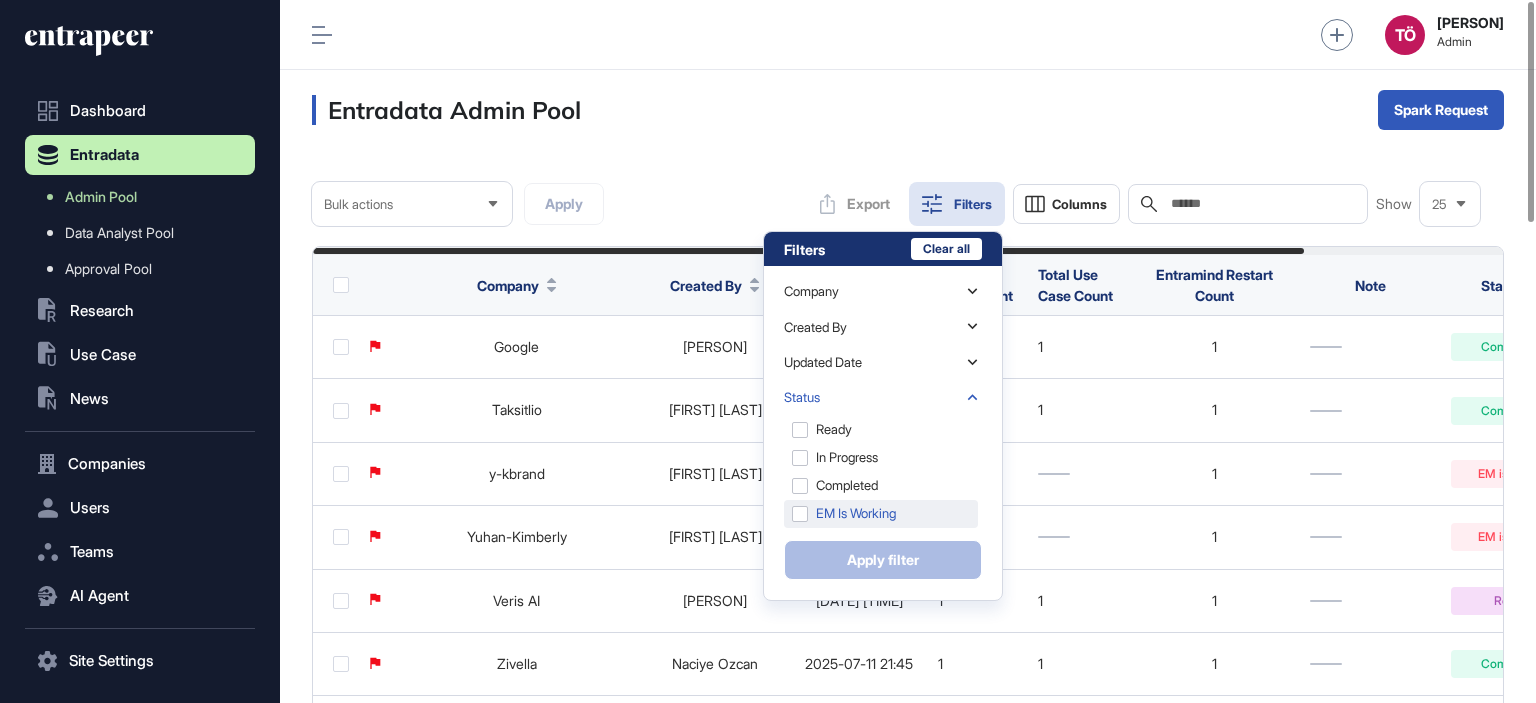 click on "EM is Working" 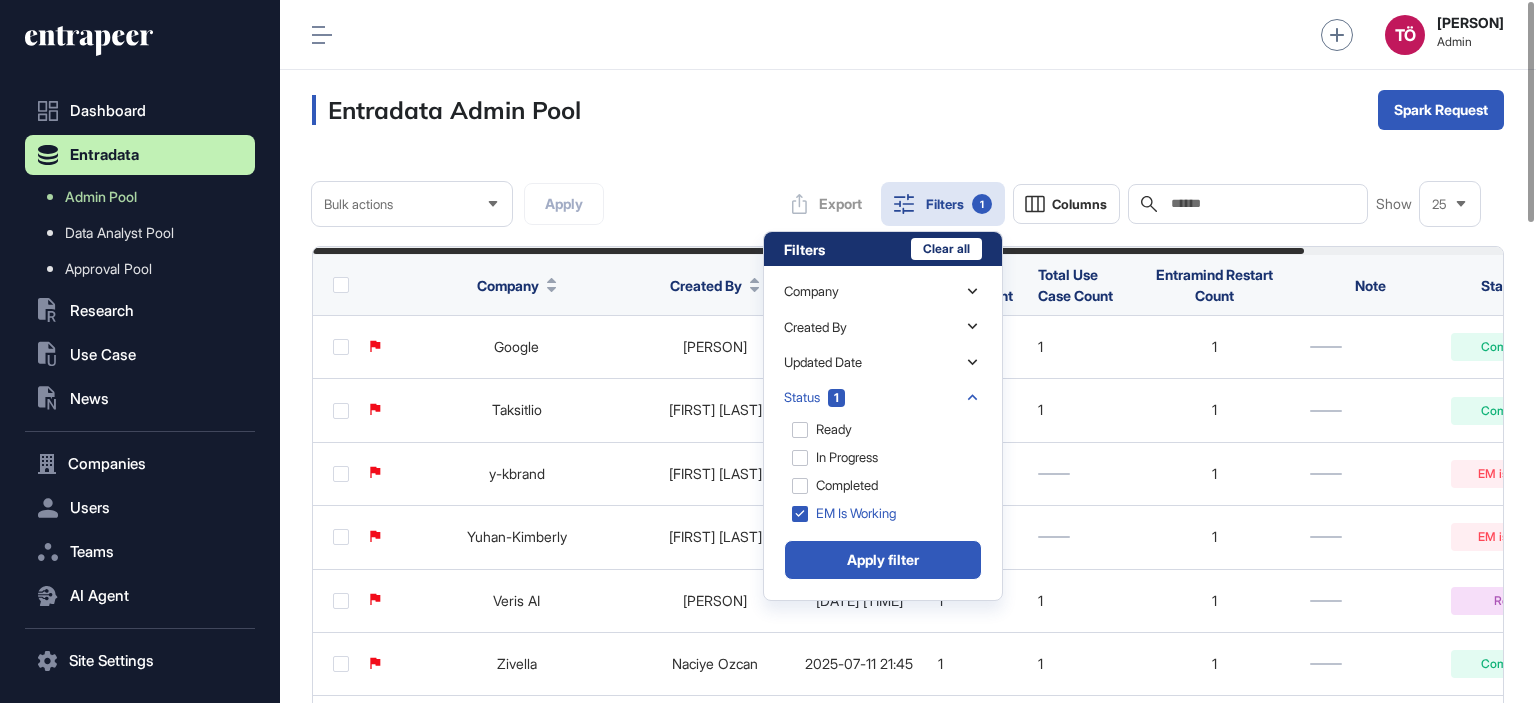 click on "Apply filter" at bounding box center (883, 560) 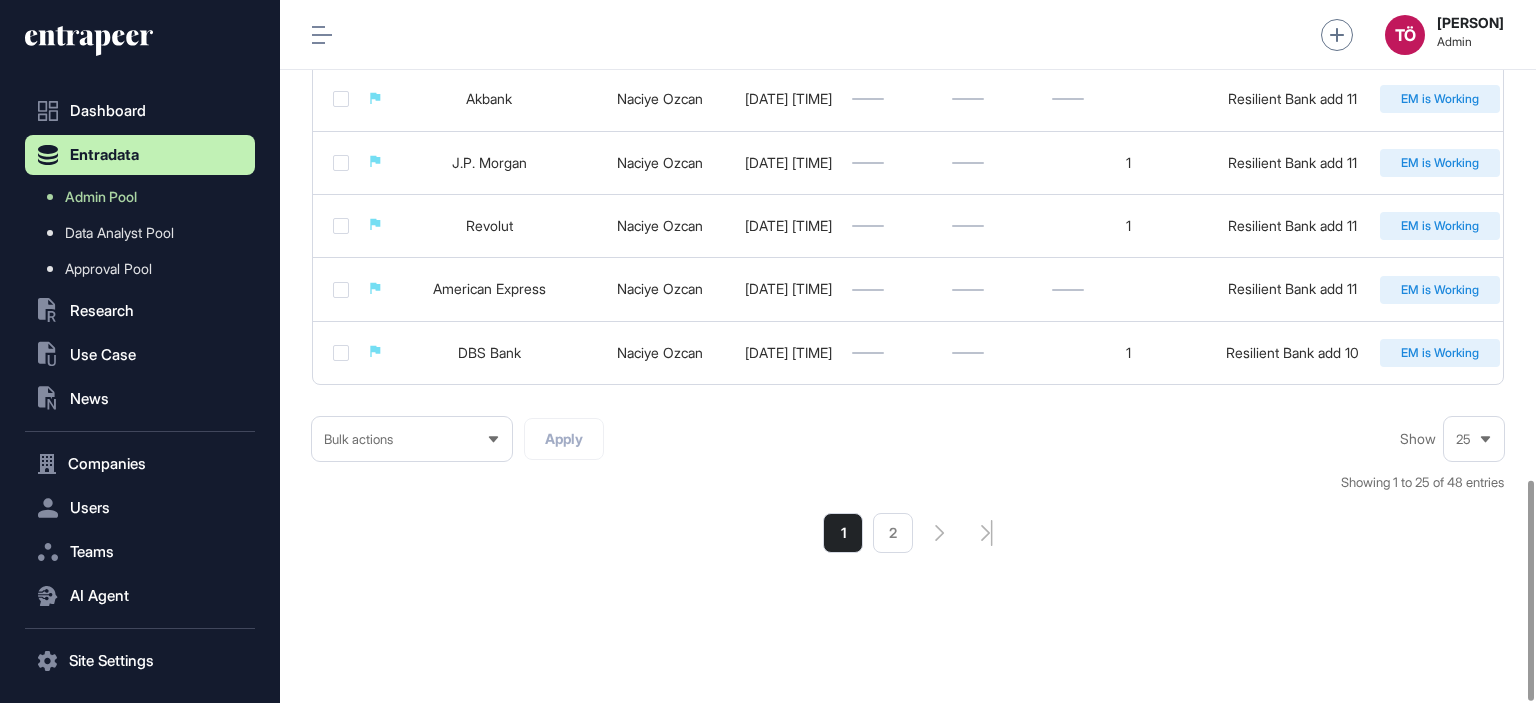 scroll, scrollTop: 1530, scrollLeft: 0, axis: vertical 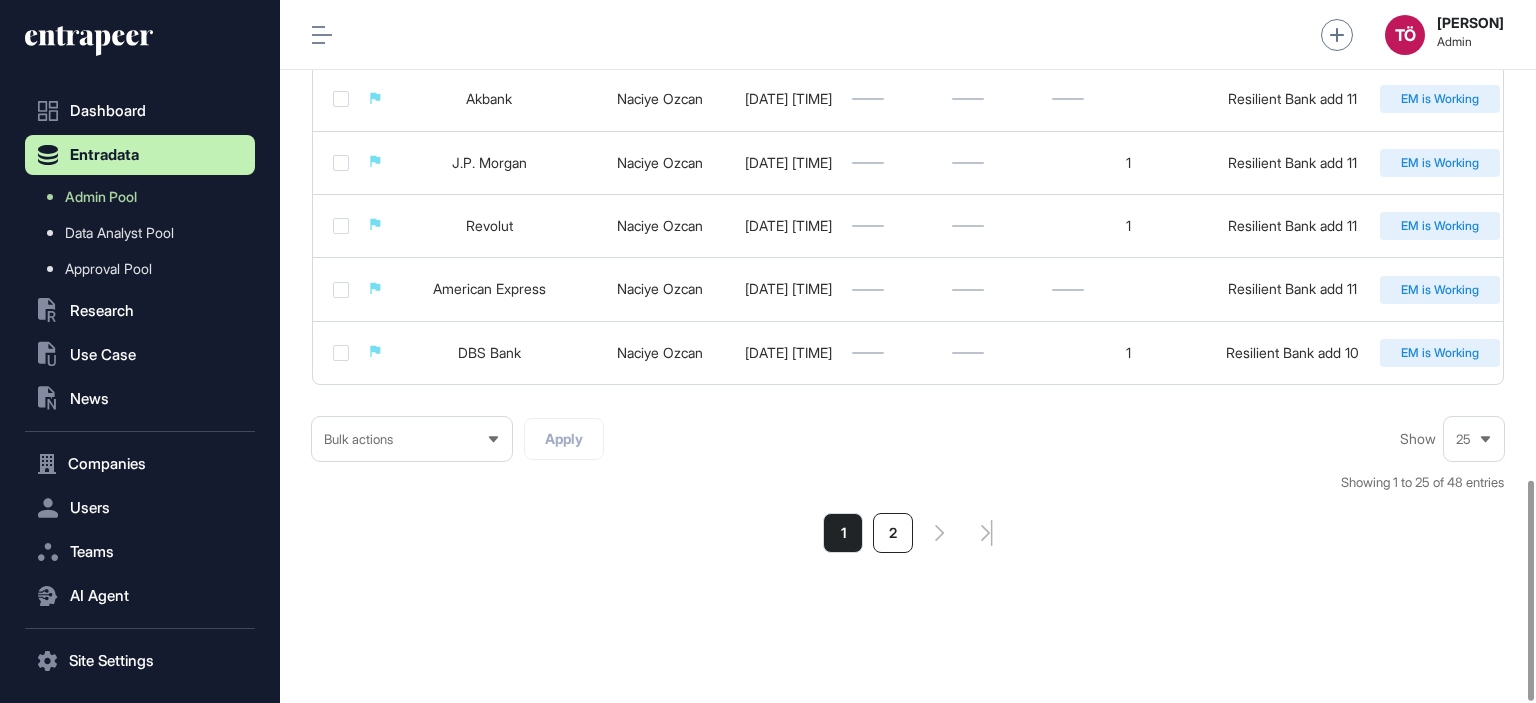 click on "2" at bounding box center (893, 533) 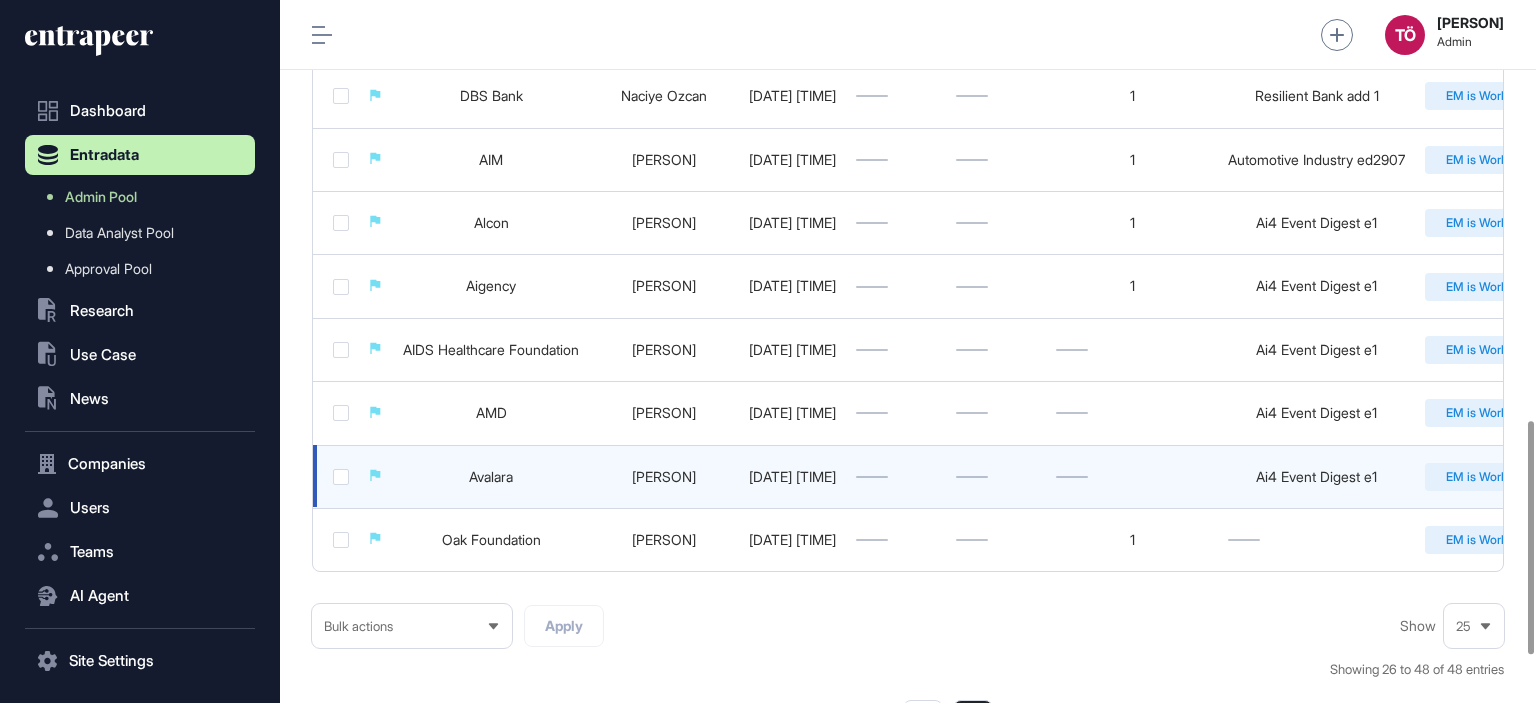 scroll, scrollTop: 1200, scrollLeft: 0, axis: vertical 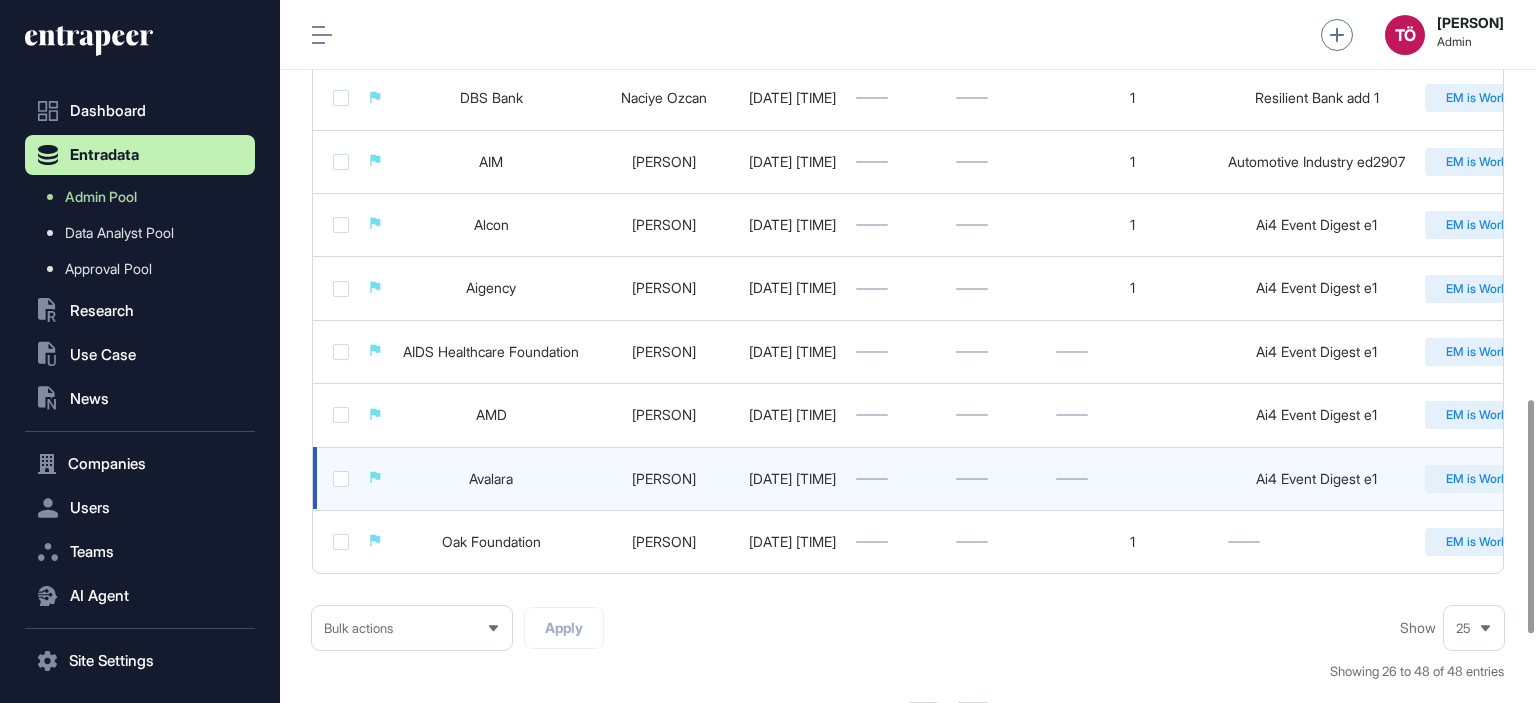 click on "Avalara" 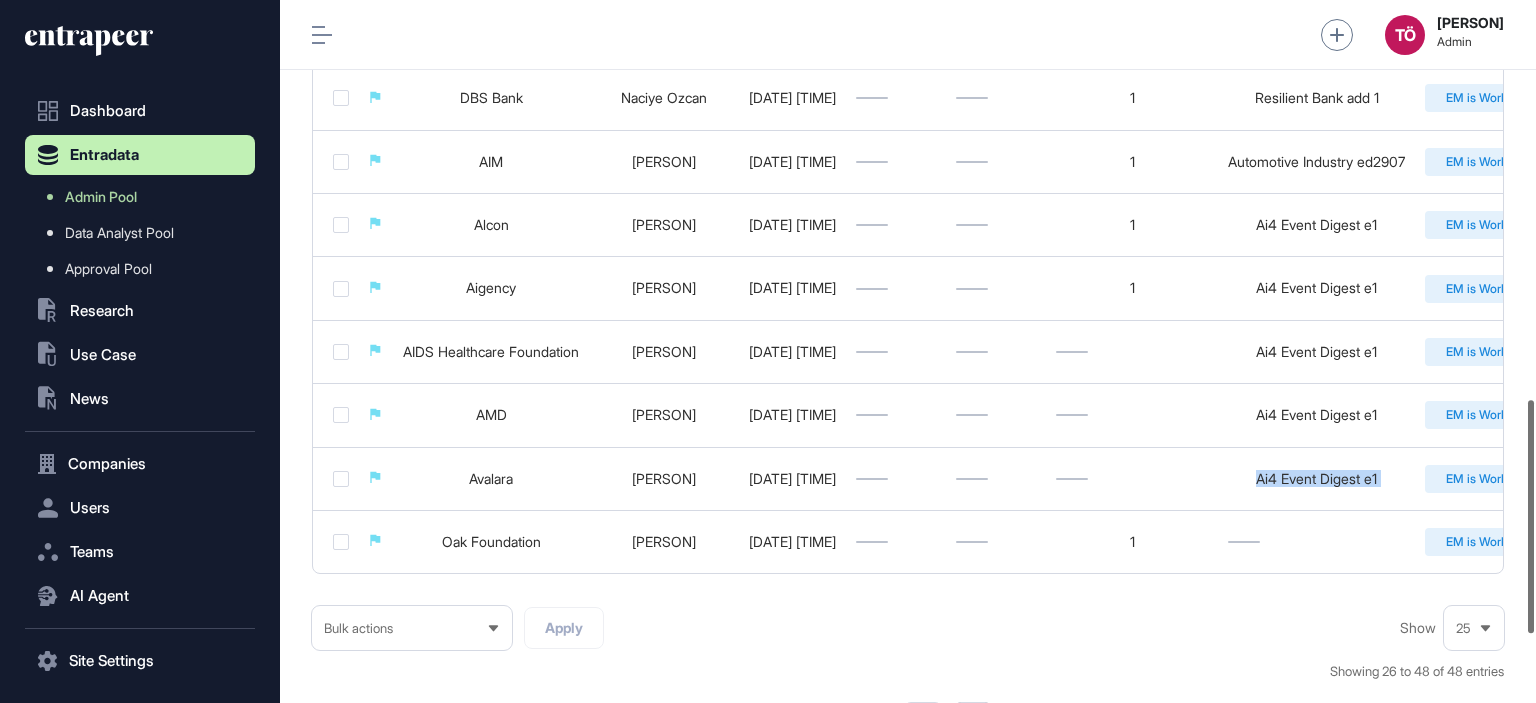 scroll, scrollTop: 0, scrollLeft: 240, axis: horizontal 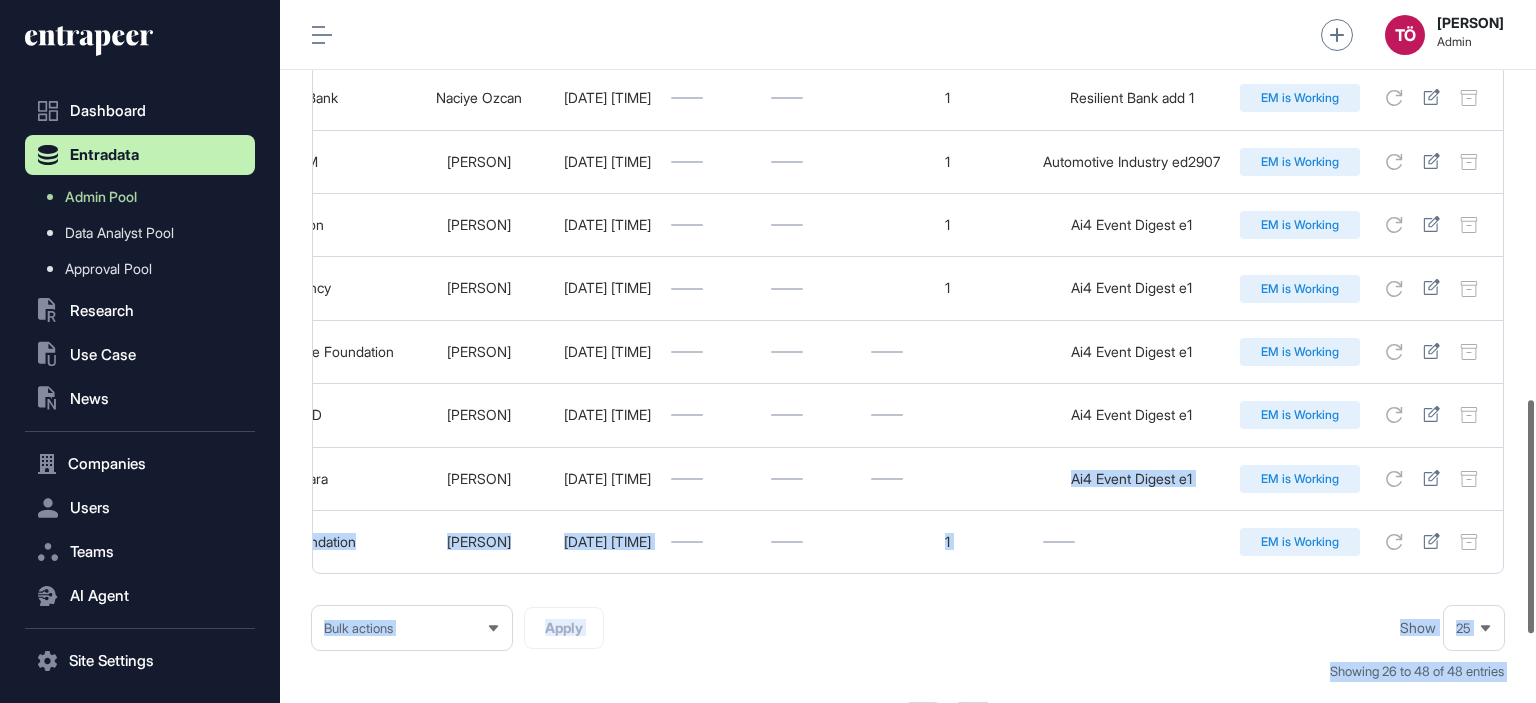 drag, startPoint x: 1098, startPoint y: 480, endPoint x: 1534, endPoint y: 503, distance: 436.60623 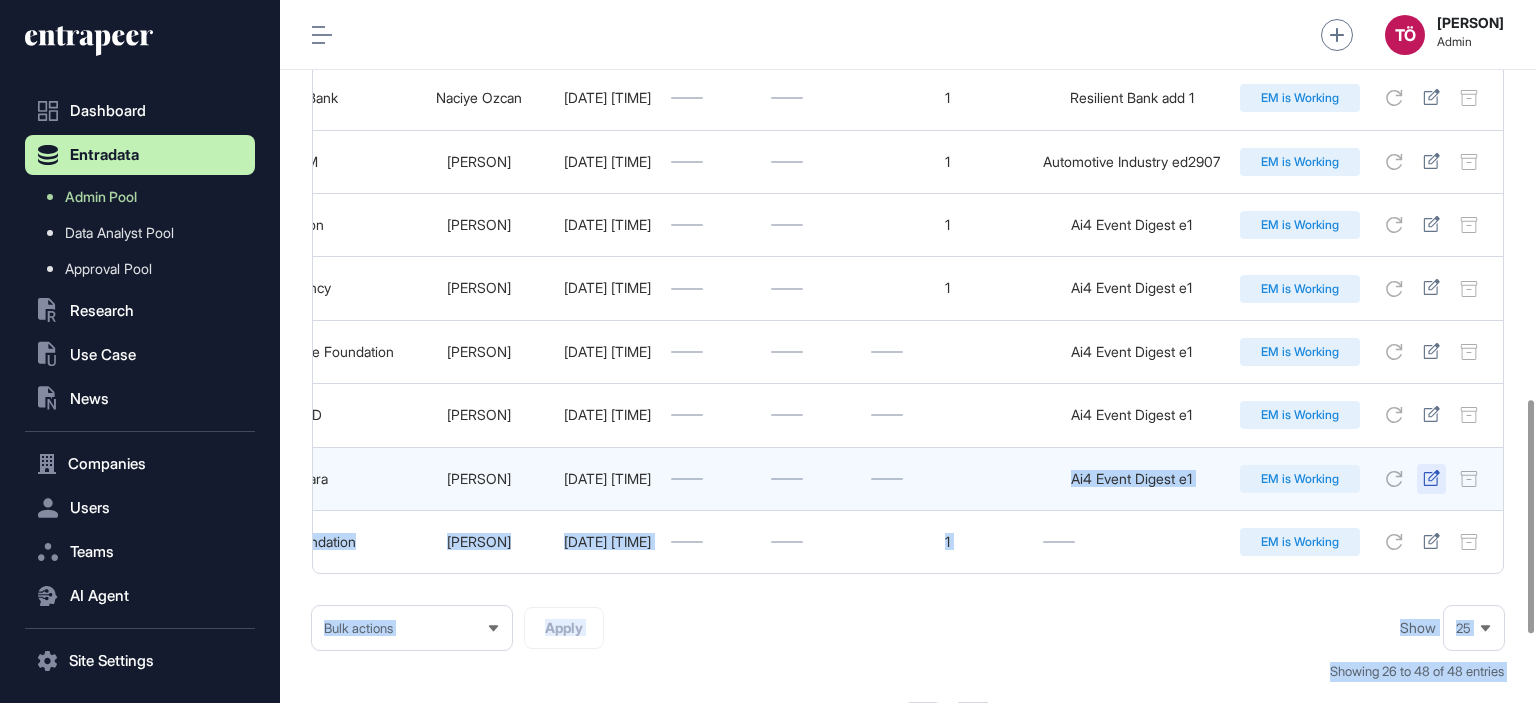 click at bounding box center [1431, 479] 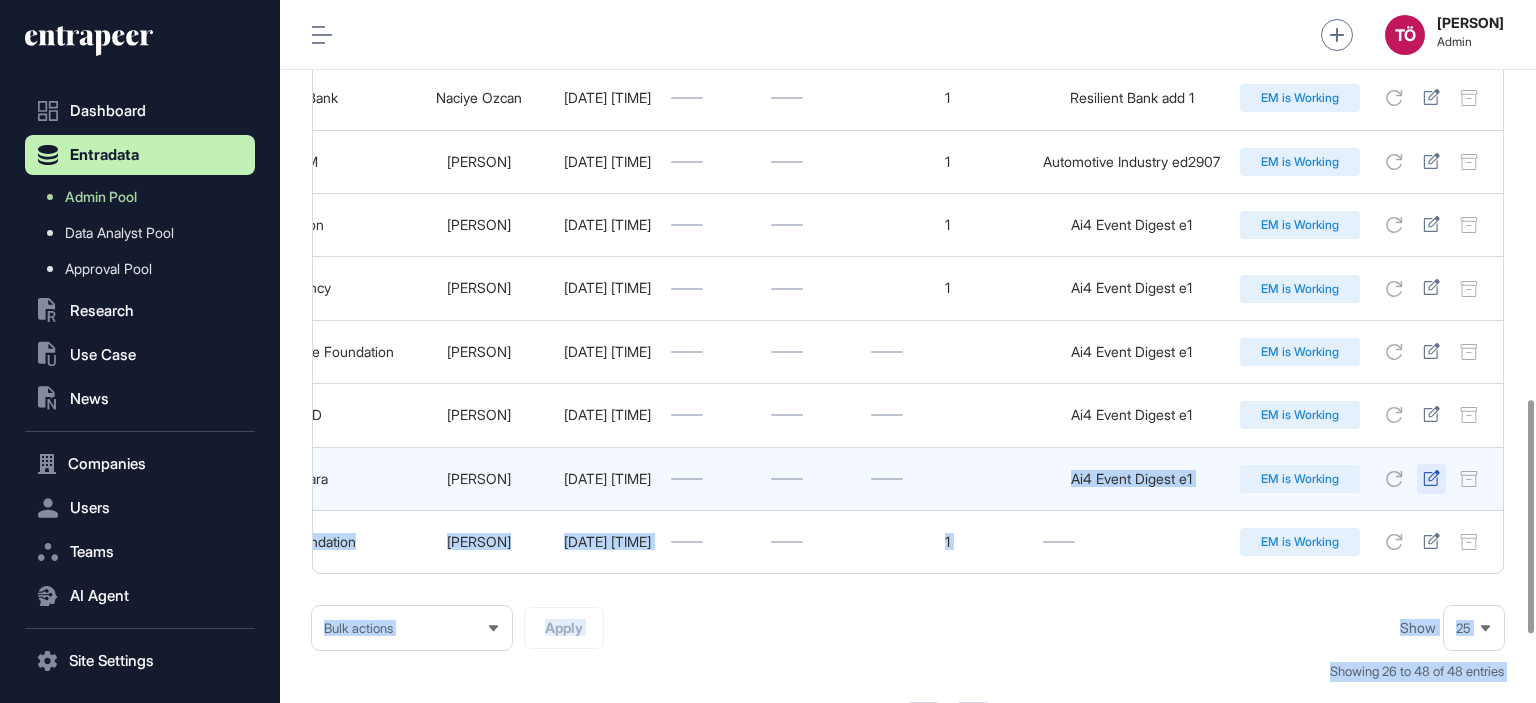 click 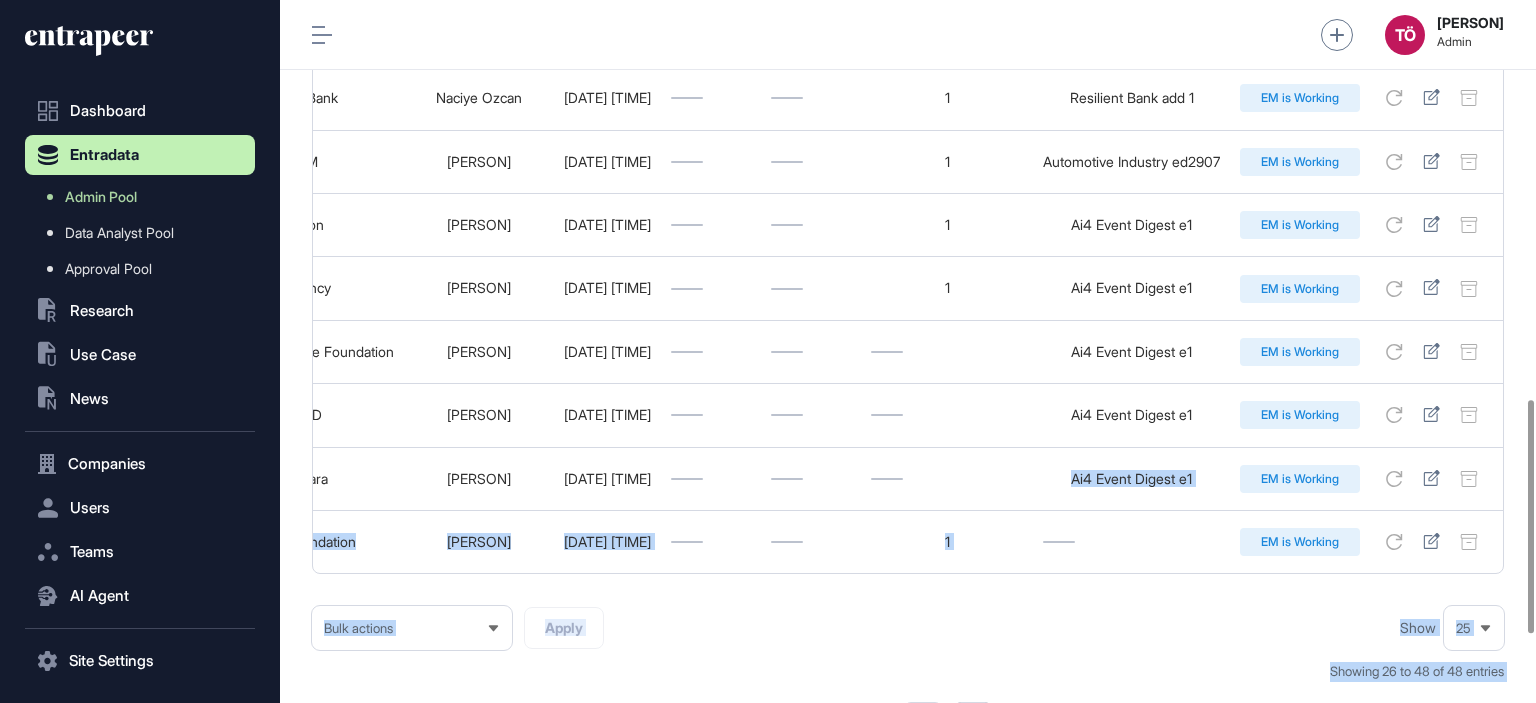 scroll, scrollTop: 0, scrollLeft: 0, axis: both 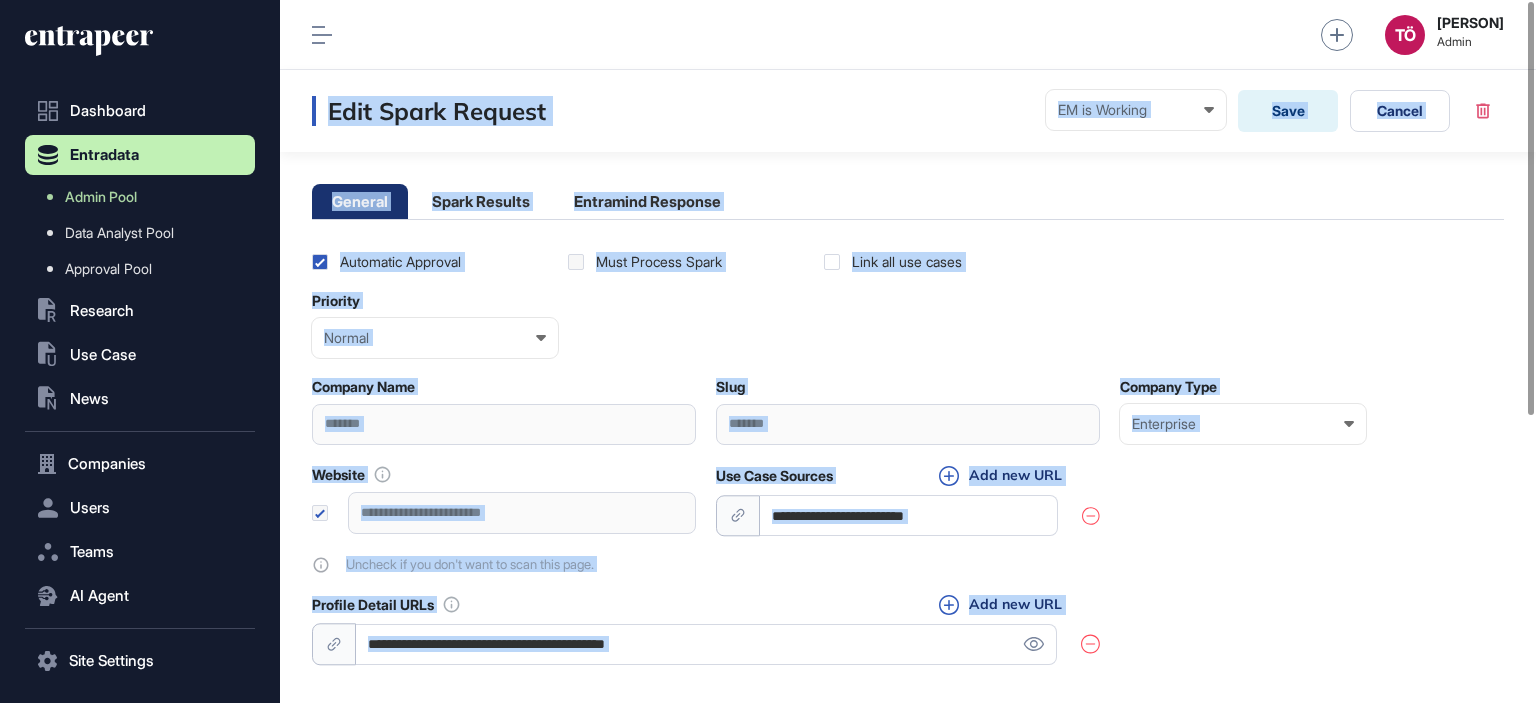 click on "Normal Low Normal High Urgent" at bounding box center [908, 338] 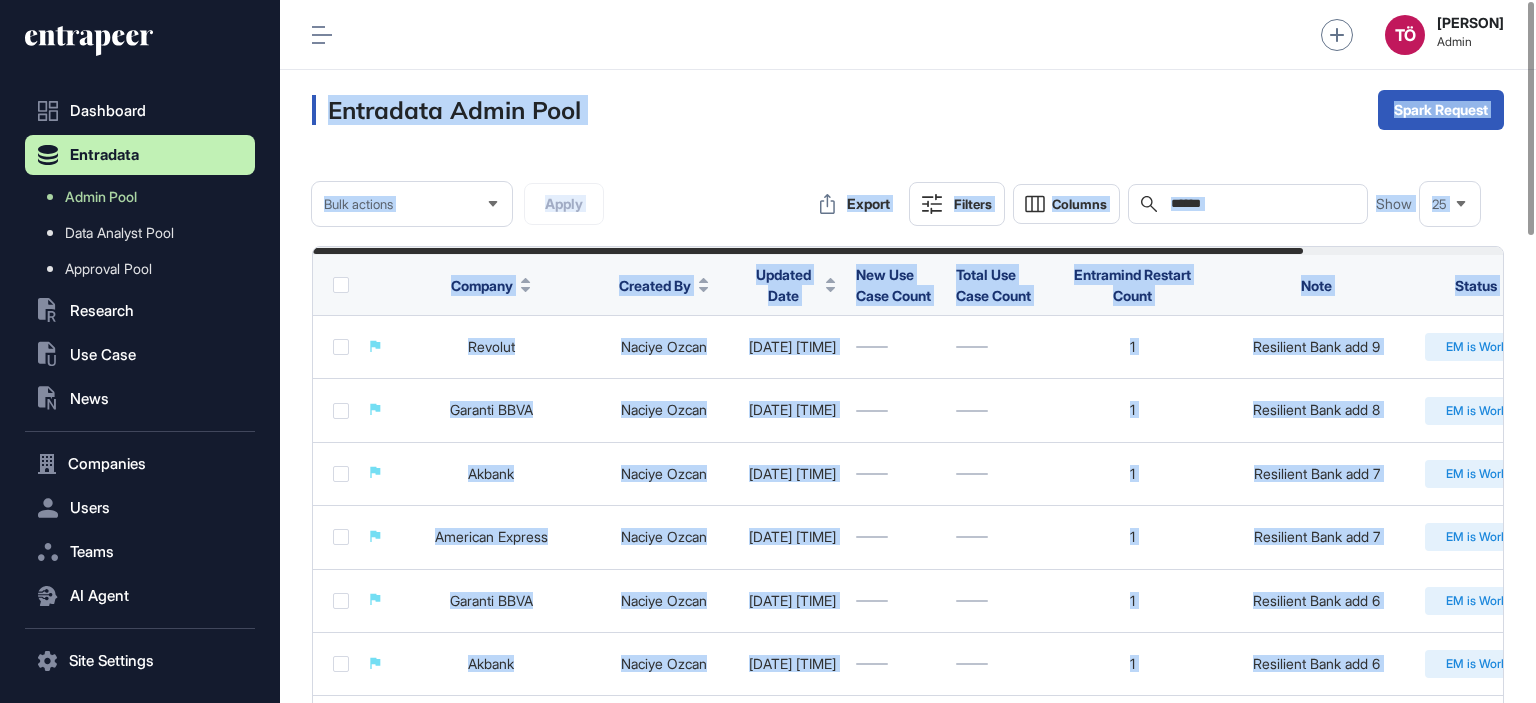 click on "Website Bulk actions Apply Export Filters Columns Search Show 25 Company Created By Updated Date New Use Case Count Total Use Case Count Entramind Restart Count Note Status Revolut [LAST] [DATE] [TIME] 1 Resilient Bank add 9 EM is Working Garanti BBVA [LAST] [DATE] [TIME] 1 Resilient Bank add 8 EM is Working Akbank [LAST] [DATE] [TIME] 1 Resilient Bank add 7 EM is Working American Express [LAST] [DATE] [TIME] 1 Resilient Bank add 7 EM is Working Garanti BBVA [LAST] [DATE] [TIME] 1 Resilient Bank add 6 EM is Working Akbank [LAST] [DATE] [TIME] 1 Resilient Bank add 6 EM is Working Metro Bank [LAST] [DATE] [TIME] 1 Resilient Bank add 4 EM is Working Revolut [LAST] [DATE] [TIME] 1 Resilient Bank add 4 EM is Working Mashreq Bank [LAST] [DATE] [TIME] 1 Resilient Bank add 3 EM is Working Ziraat Bankası [LAST] [DATE] [TIME] 1 Resilient Bank add 3 EM is Working J.P. Morgan [LAST] [DATE] [TIME] 1 Resilient Bank add 3 1 HSCB 1 1" at bounding box center [908, 1062] 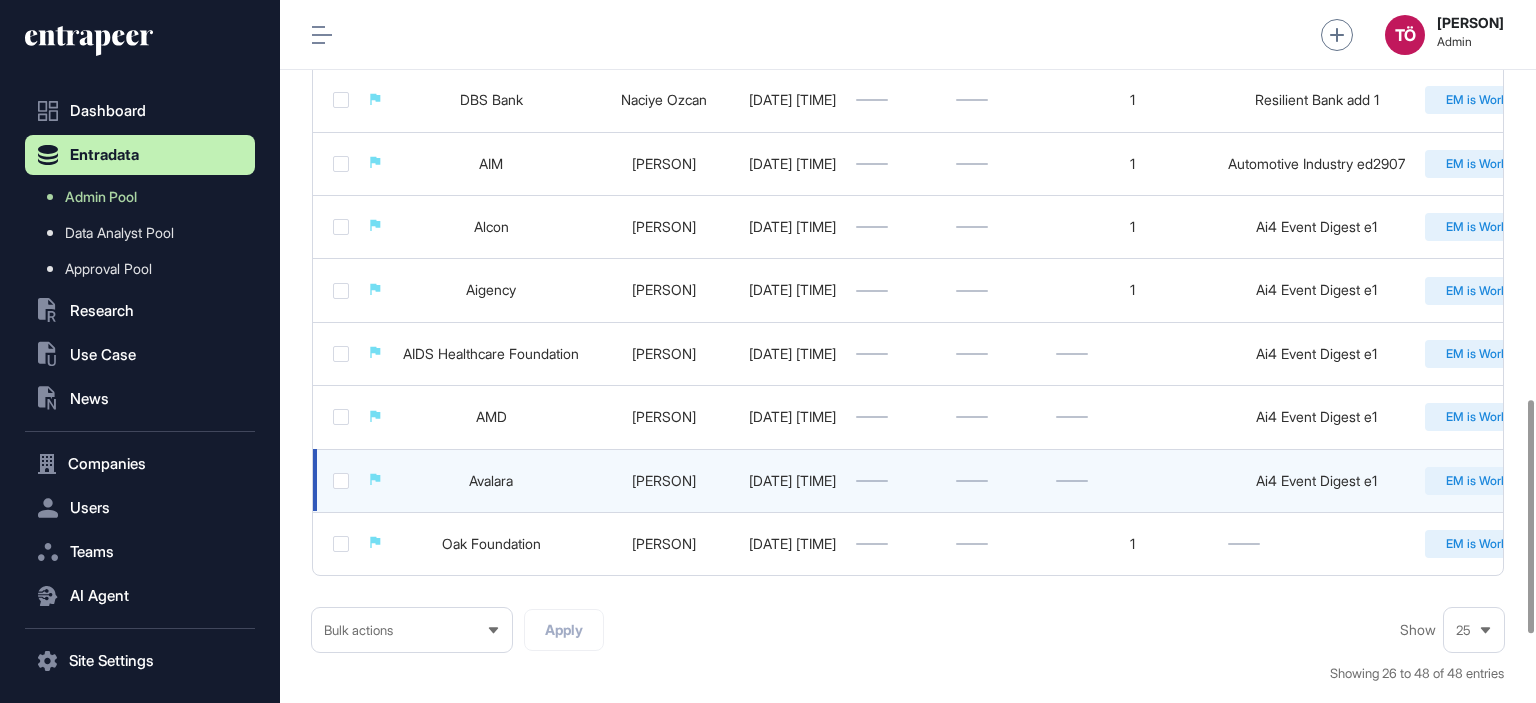 scroll, scrollTop: 1200, scrollLeft: 0, axis: vertical 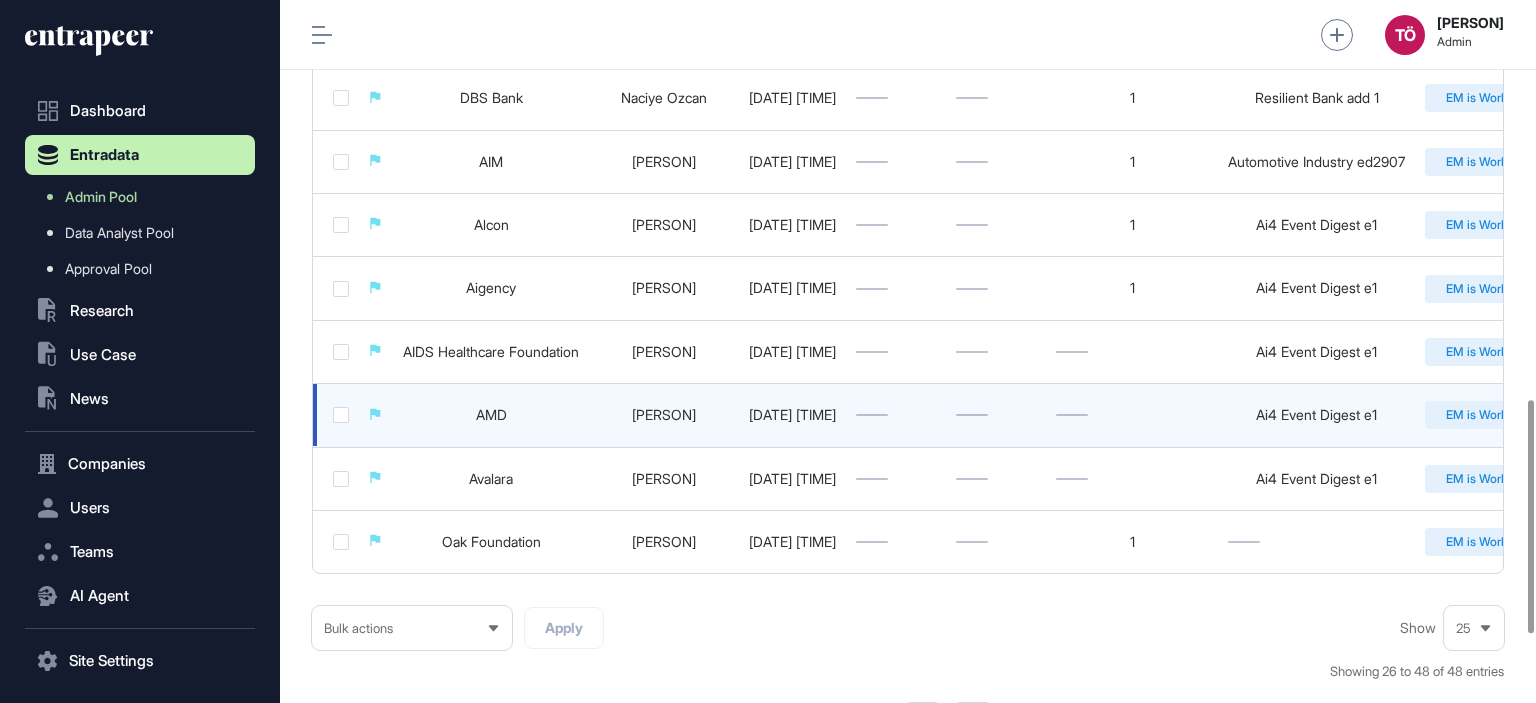 click on "[PERSON]" 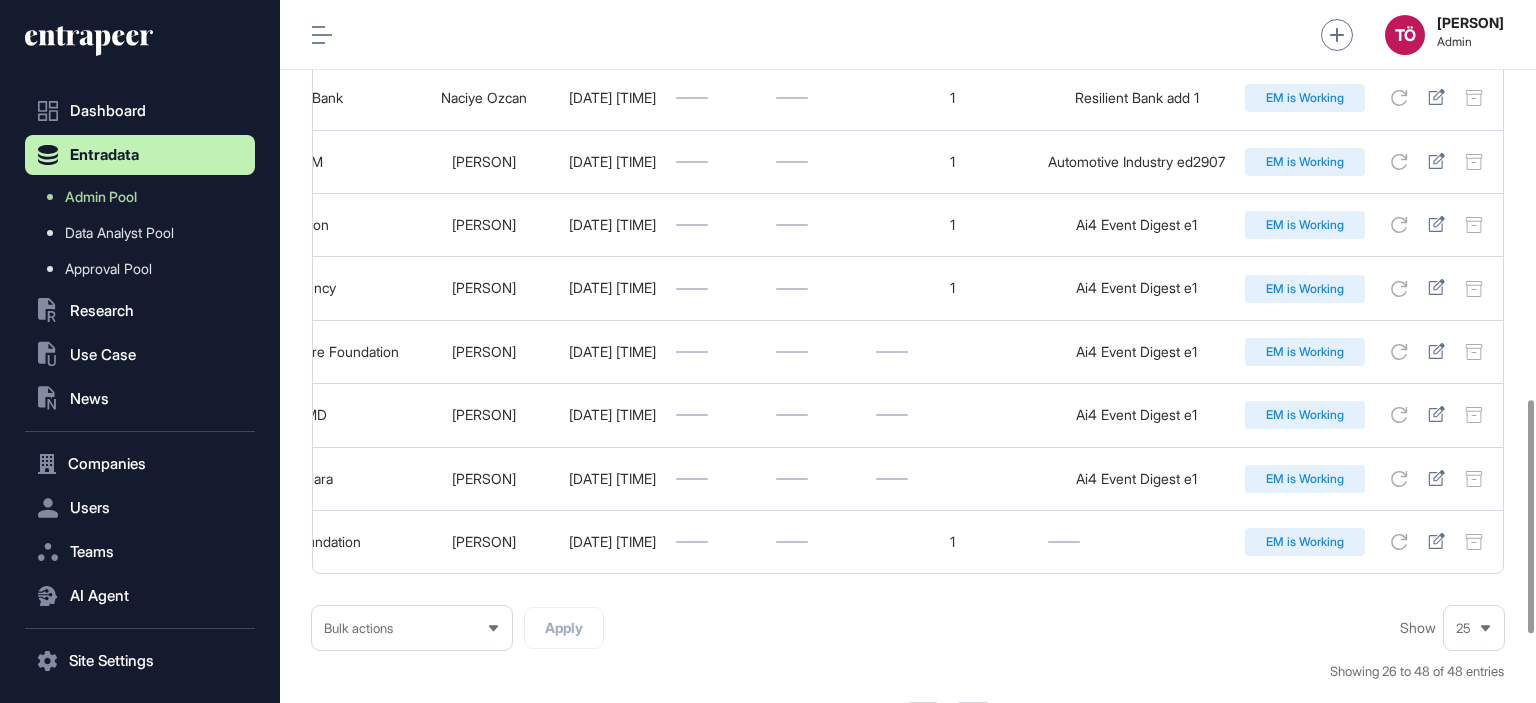 scroll, scrollTop: 0, scrollLeft: 240, axis: horizontal 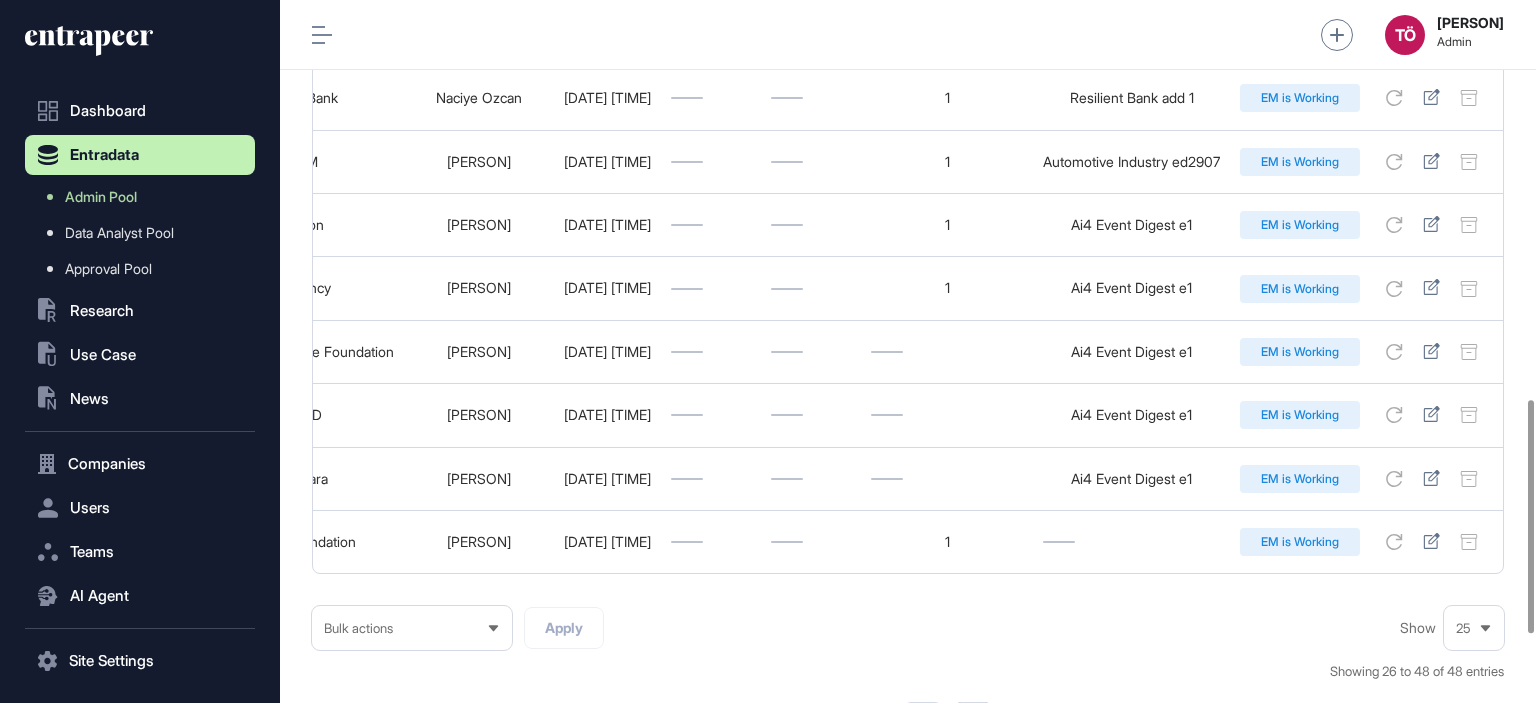 click 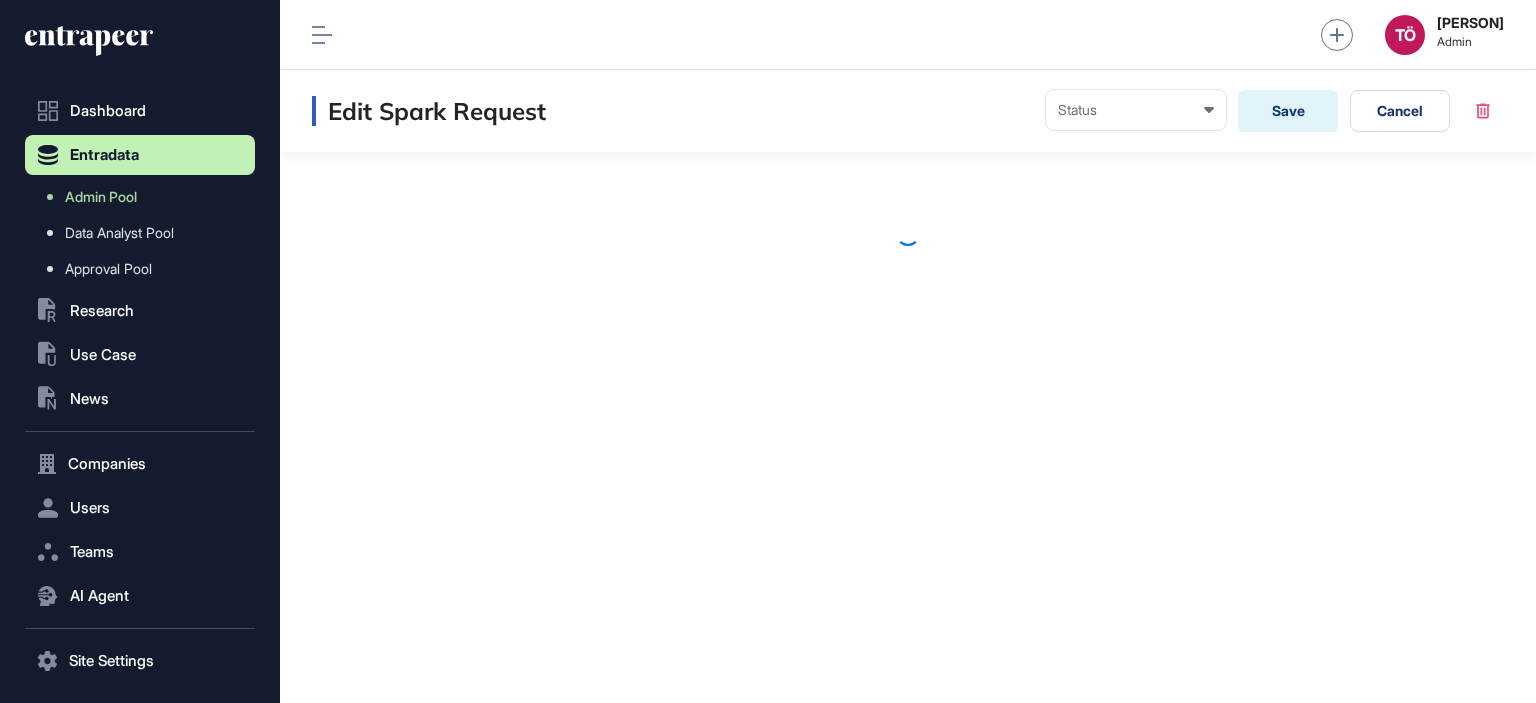 scroll, scrollTop: 0, scrollLeft: 0, axis: both 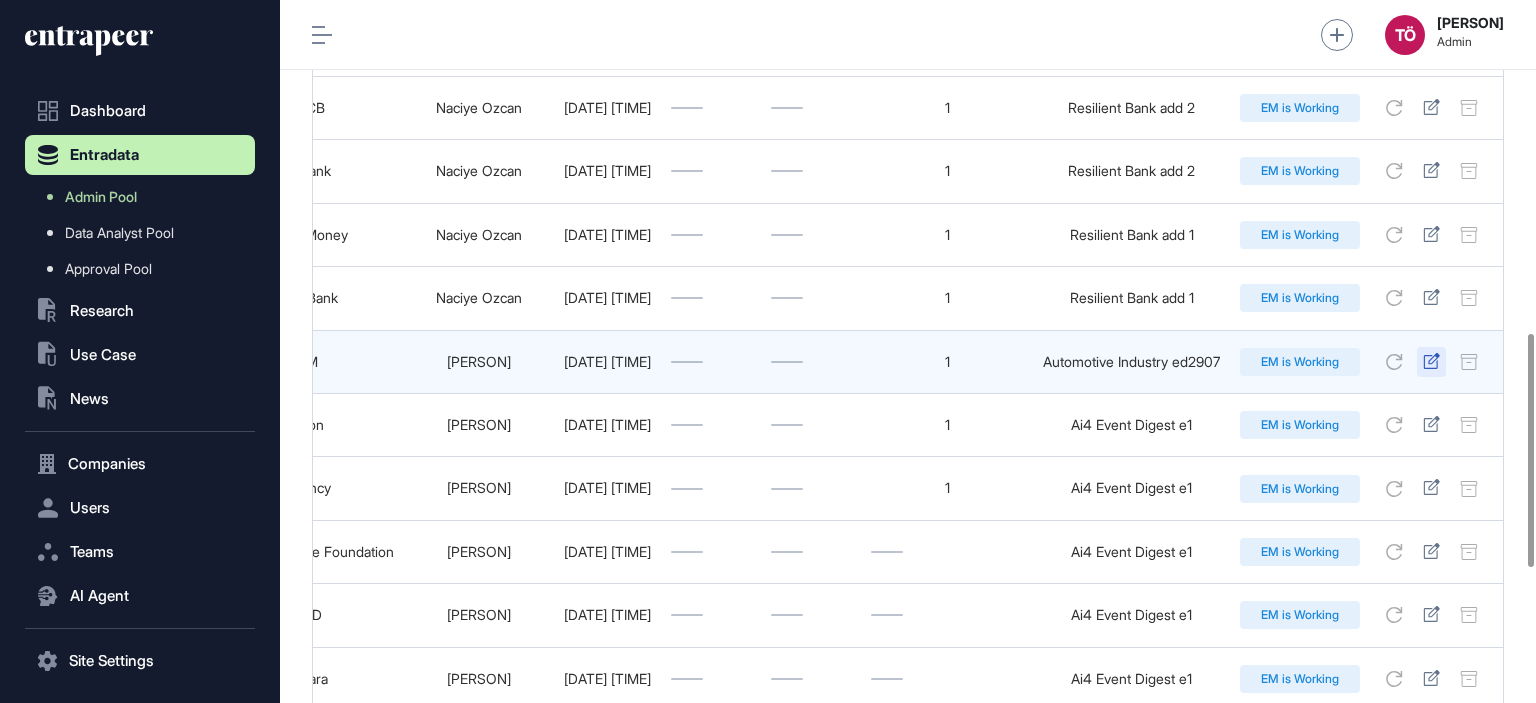click 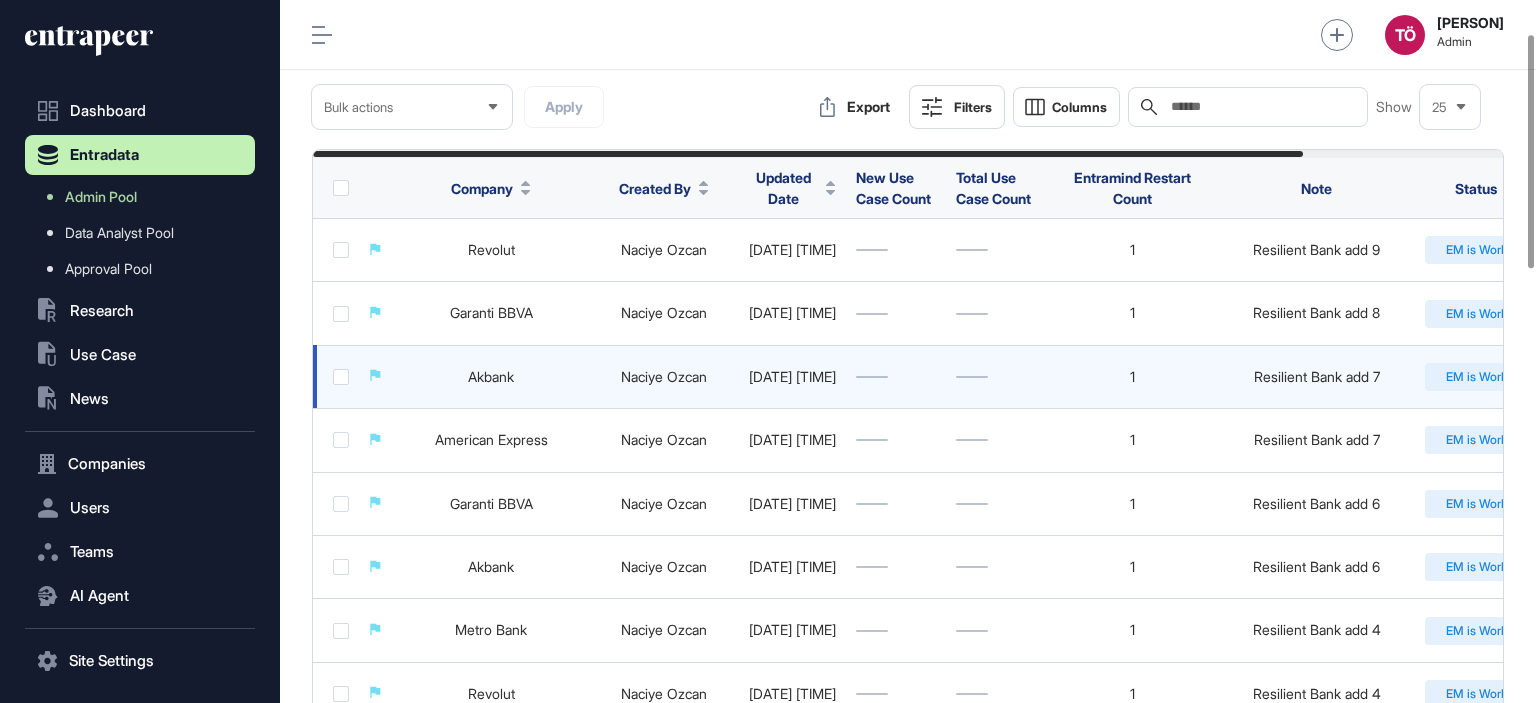 scroll, scrollTop: 100, scrollLeft: 0, axis: vertical 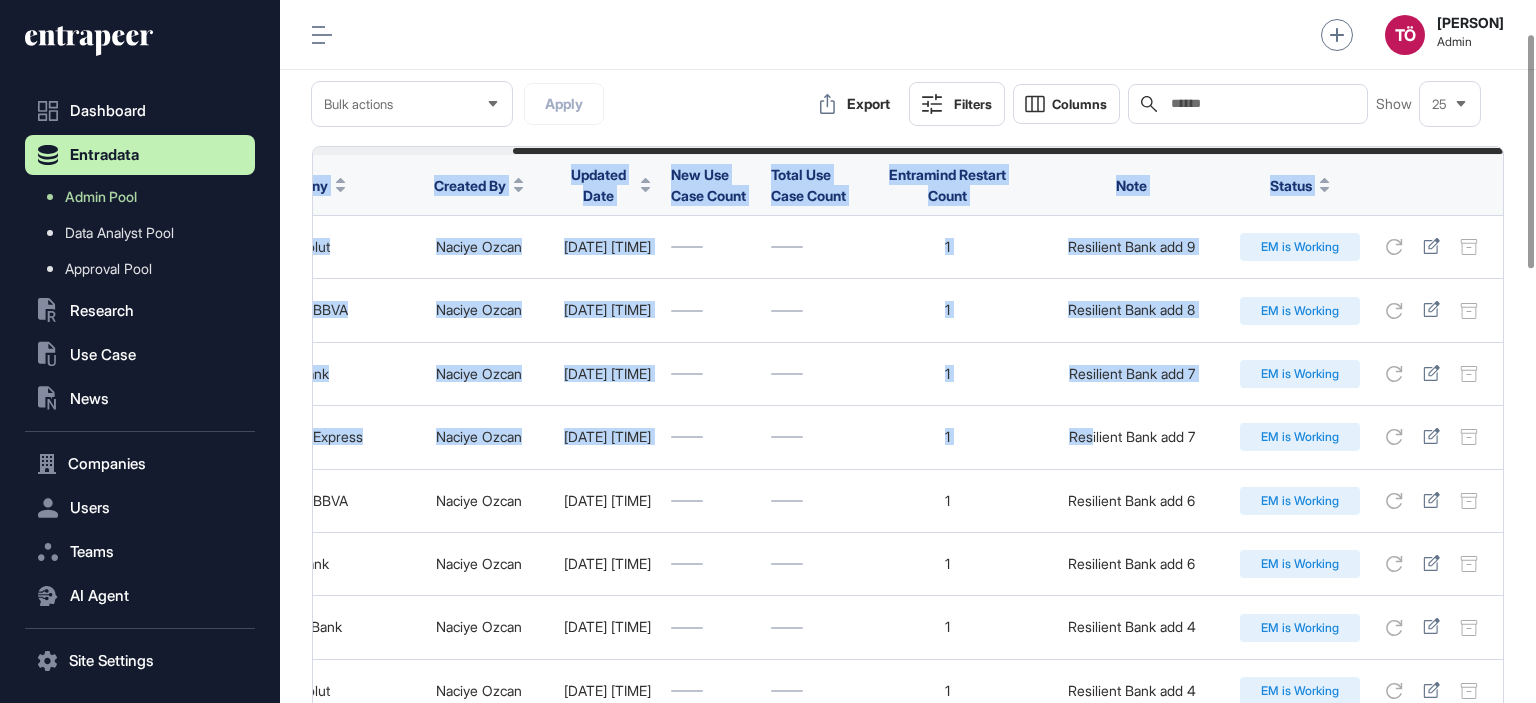 drag, startPoint x: 1324, startPoint y: 438, endPoint x: 1514, endPoint y: 438, distance: 190 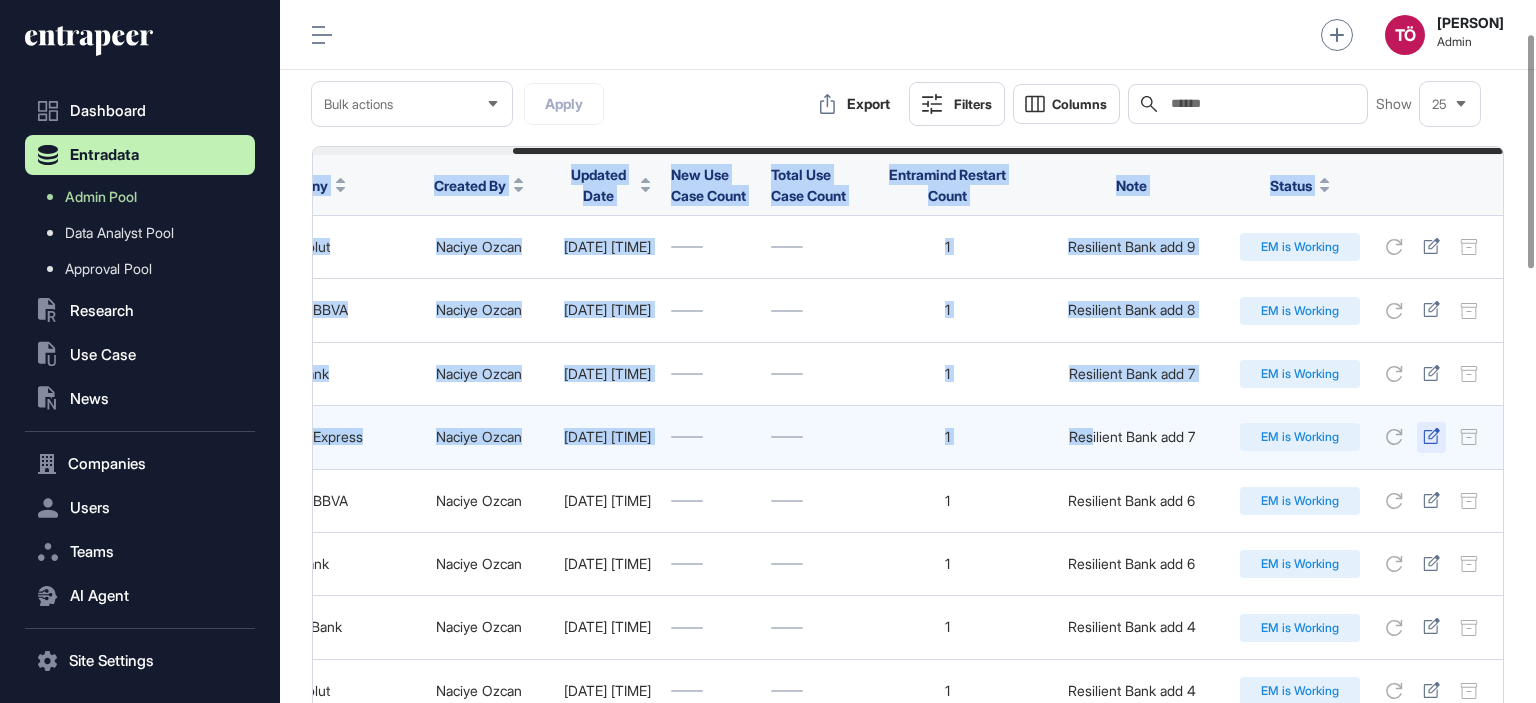click 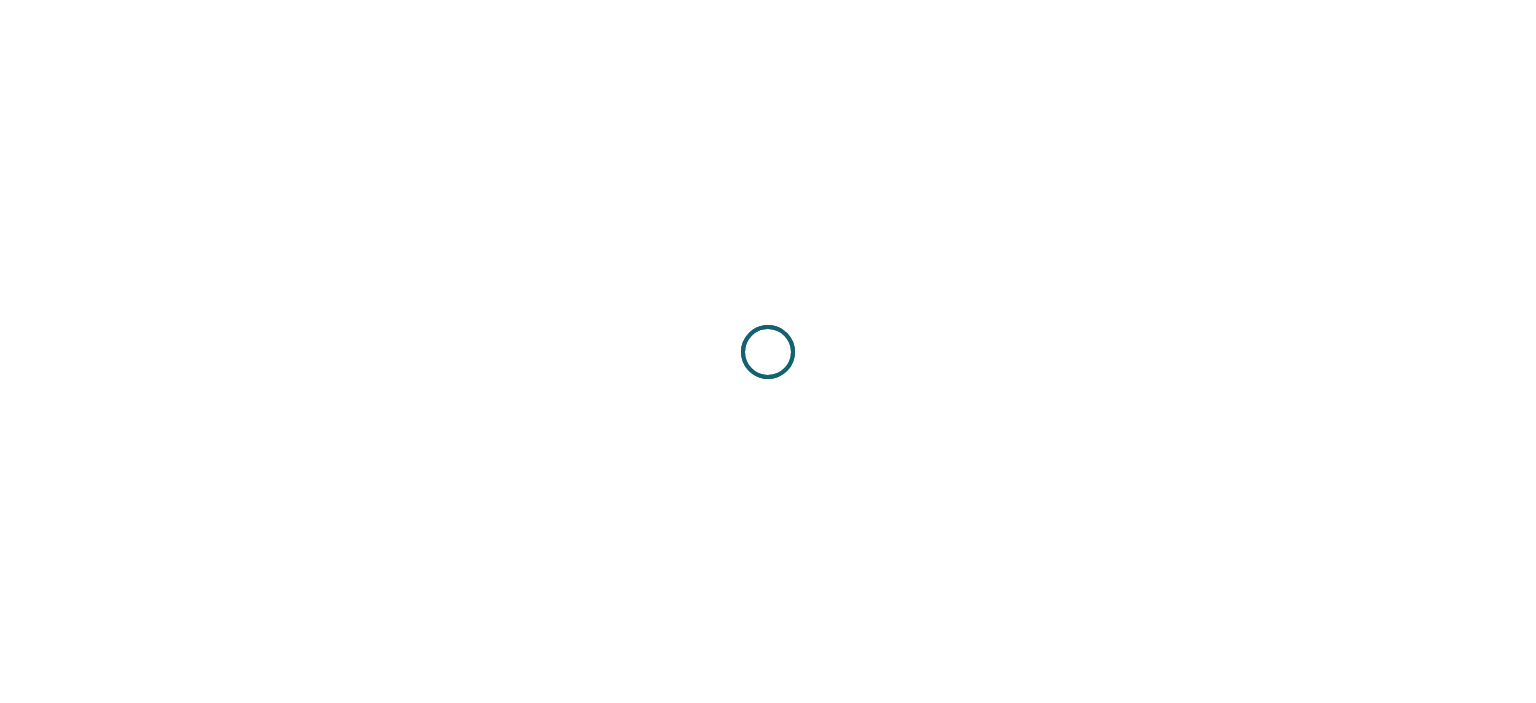 scroll, scrollTop: 0, scrollLeft: 0, axis: both 